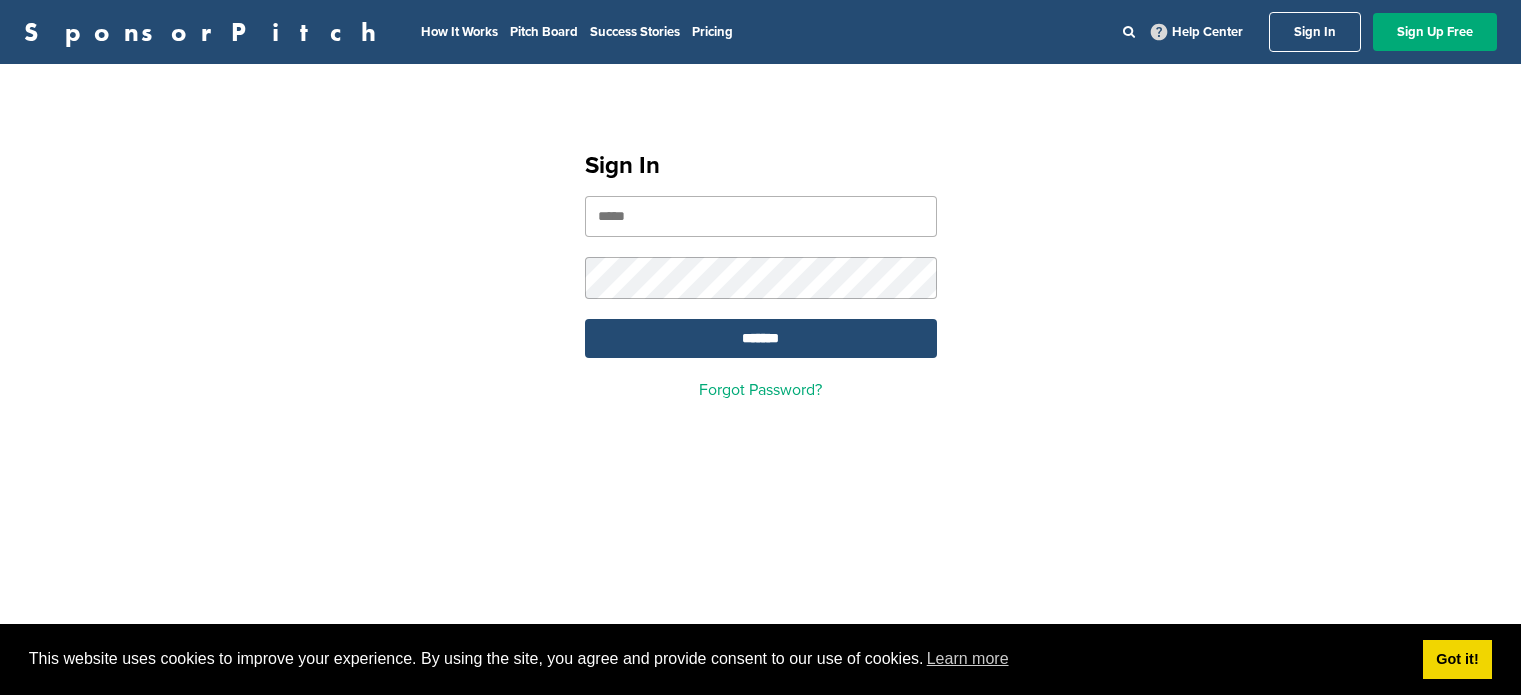 scroll, scrollTop: 0, scrollLeft: 0, axis: both 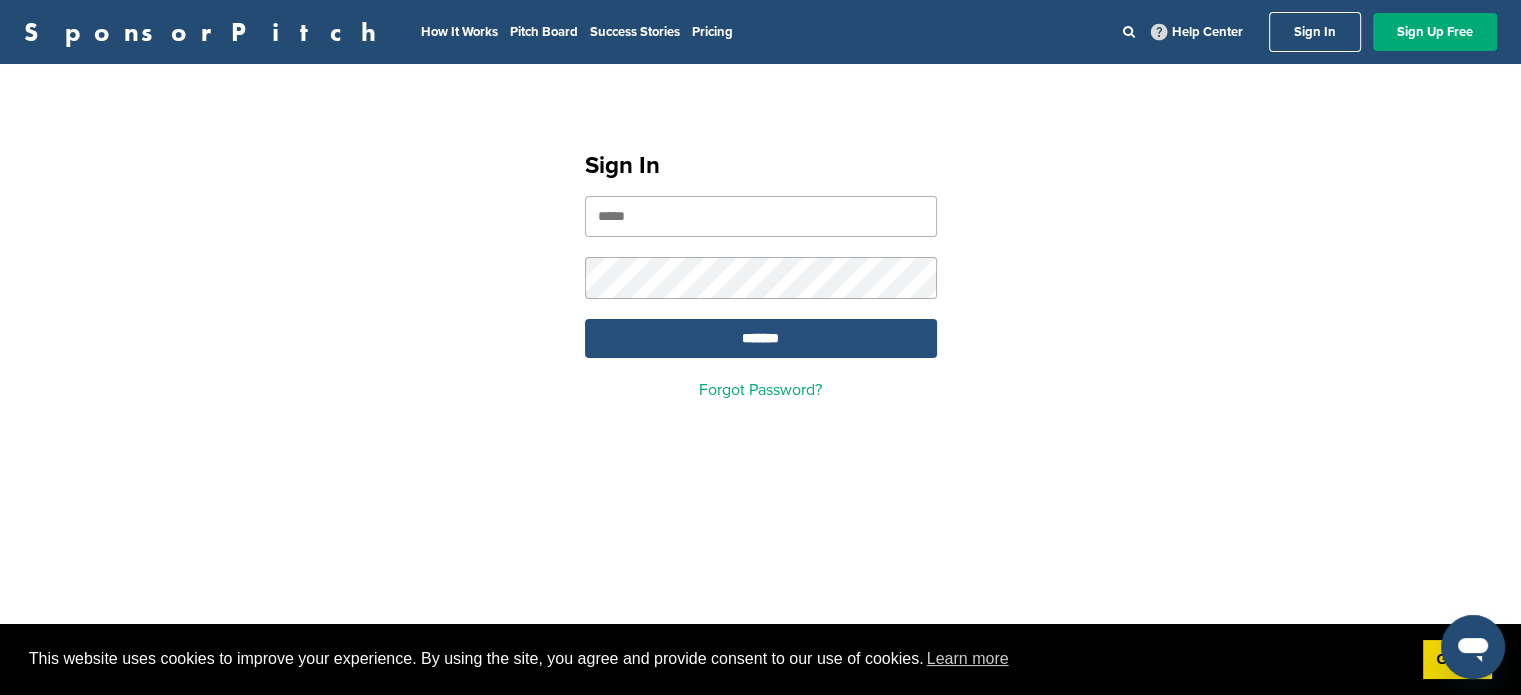 type on "**********" 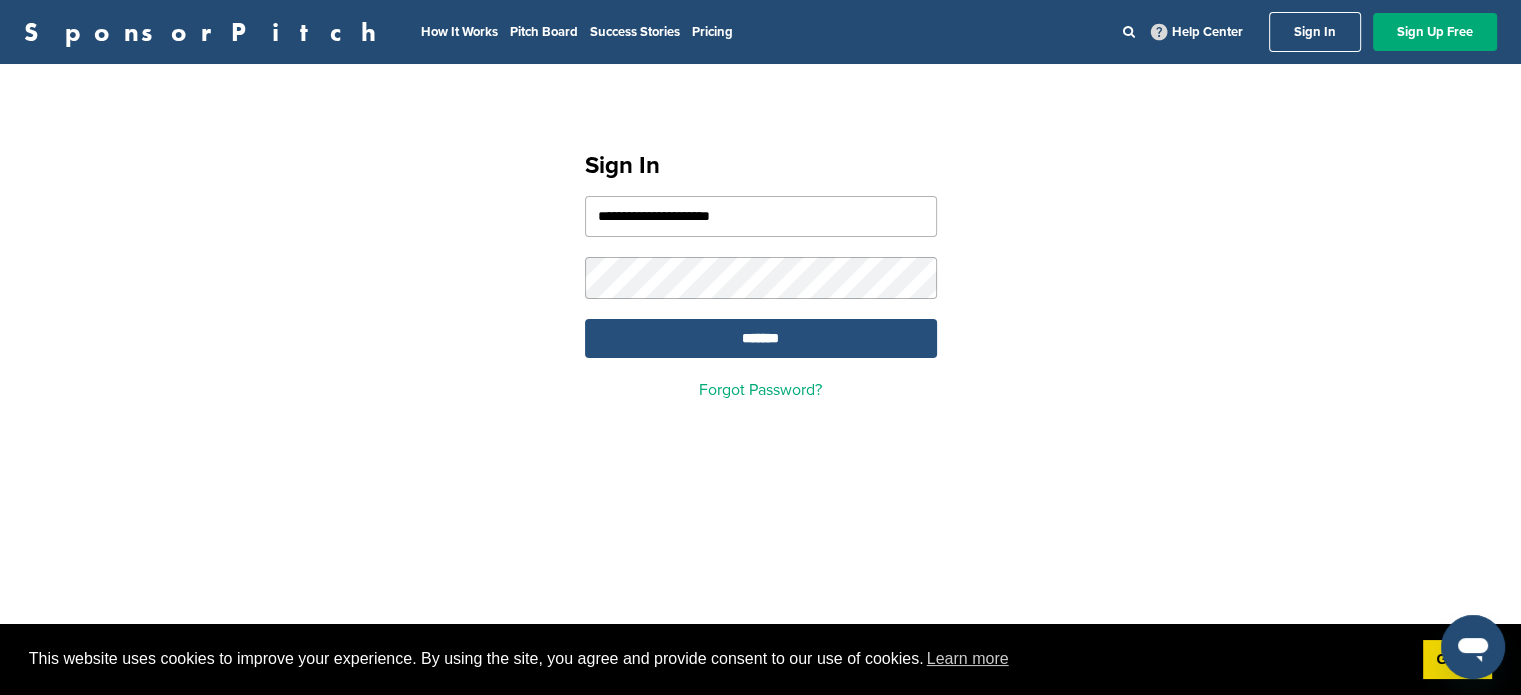 click on "*******" at bounding box center (761, 338) 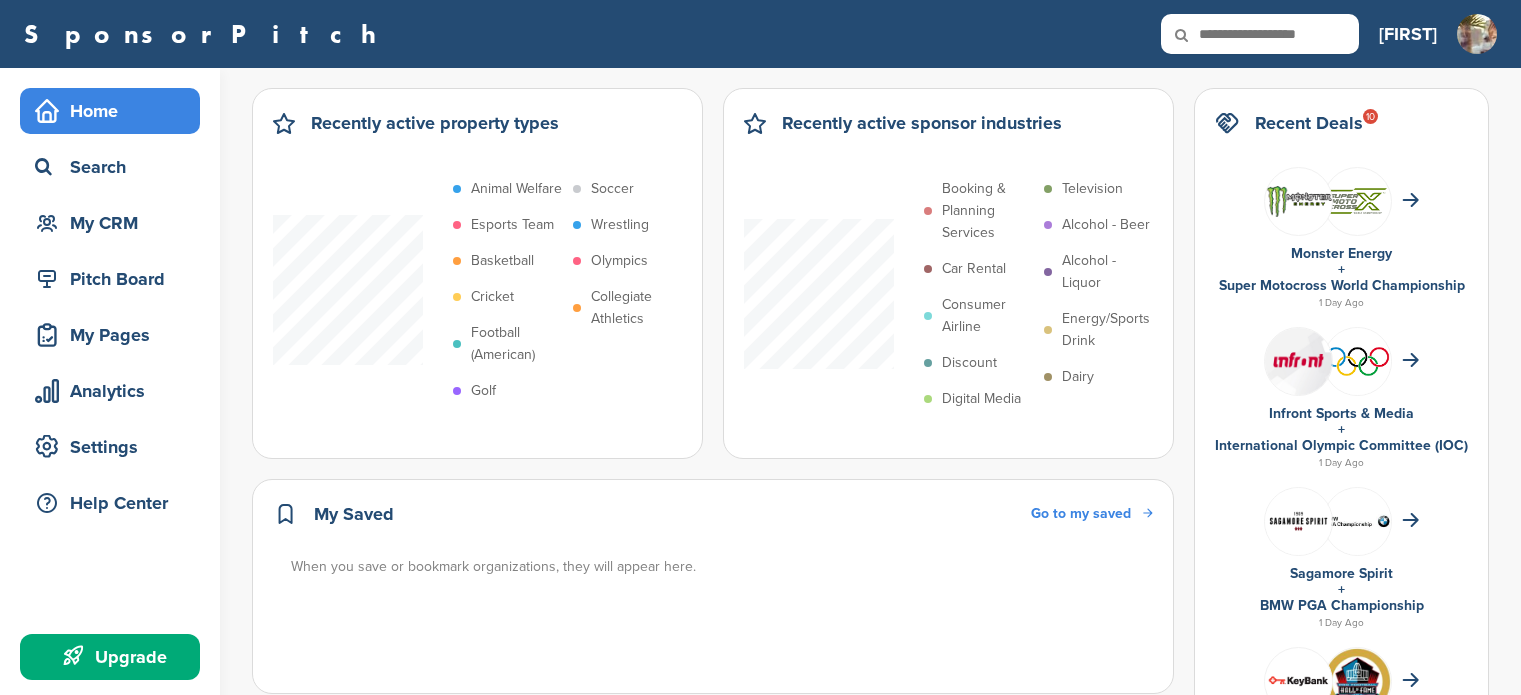 scroll, scrollTop: 0, scrollLeft: 0, axis: both 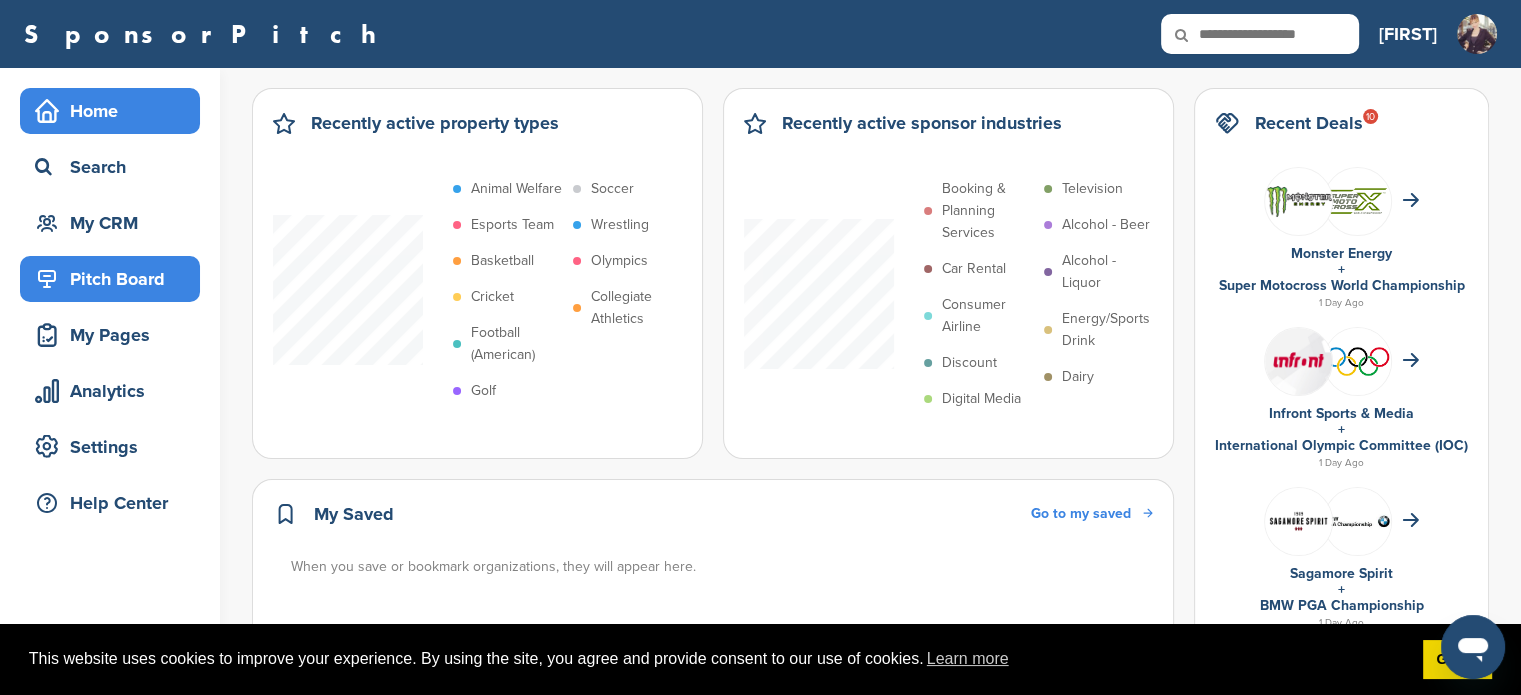 click on "Pitch Board" at bounding box center (115, 279) 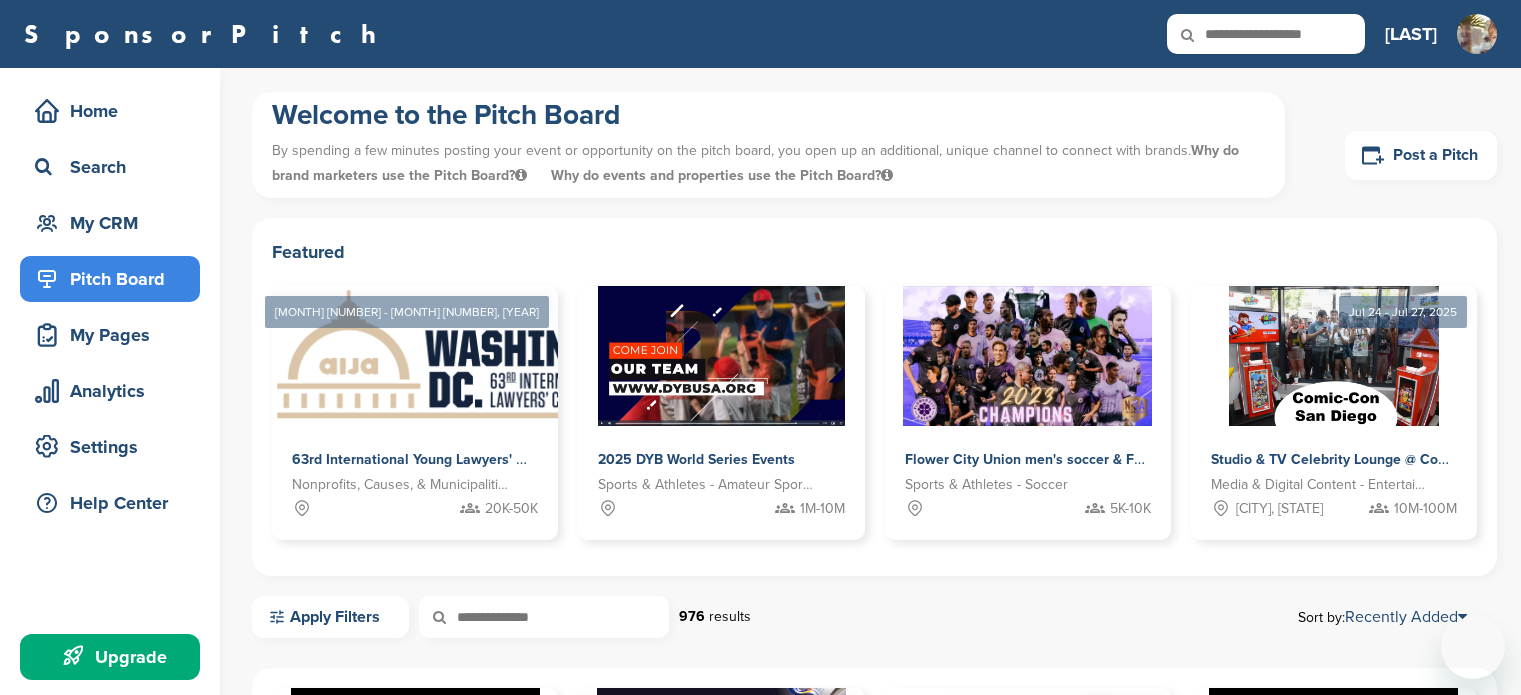 scroll, scrollTop: 0, scrollLeft: 0, axis: both 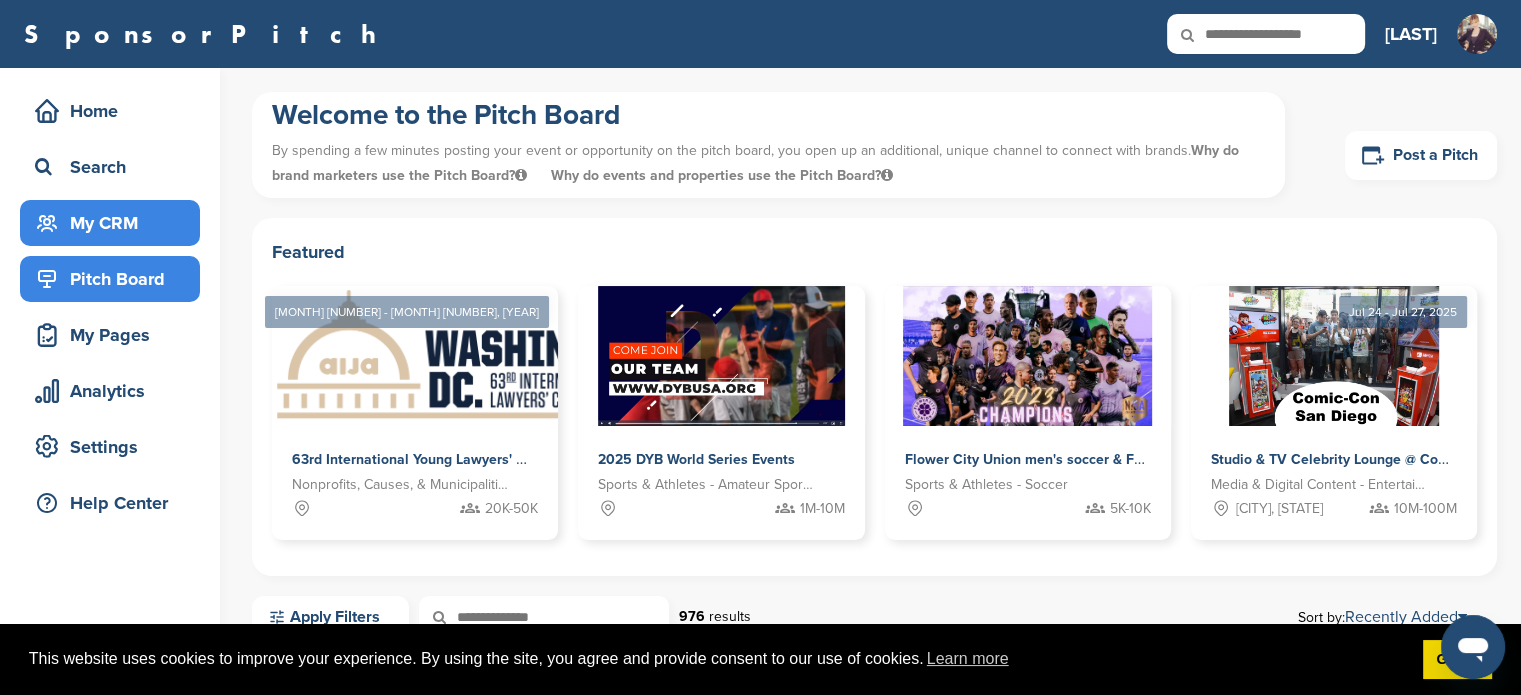 click on "My CRM" at bounding box center (115, 223) 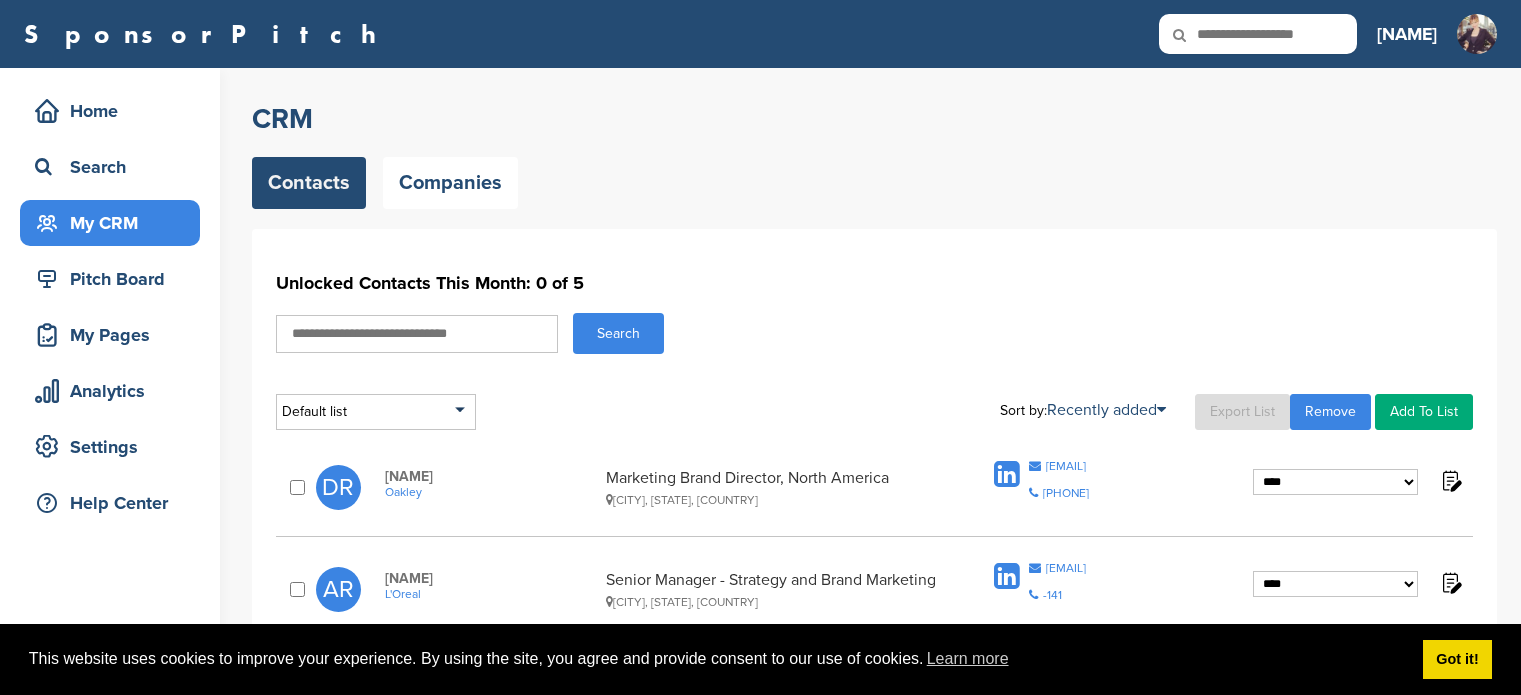 scroll, scrollTop: 0, scrollLeft: 0, axis: both 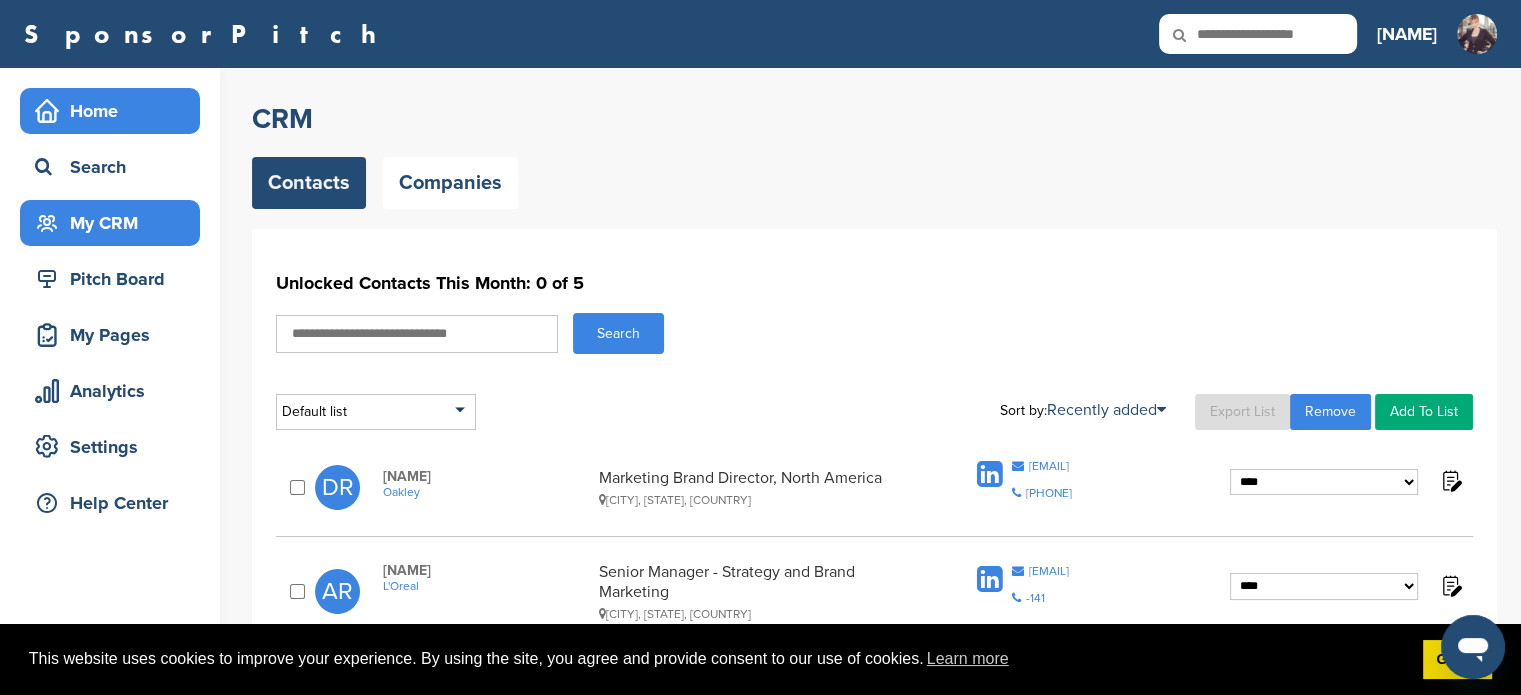 click 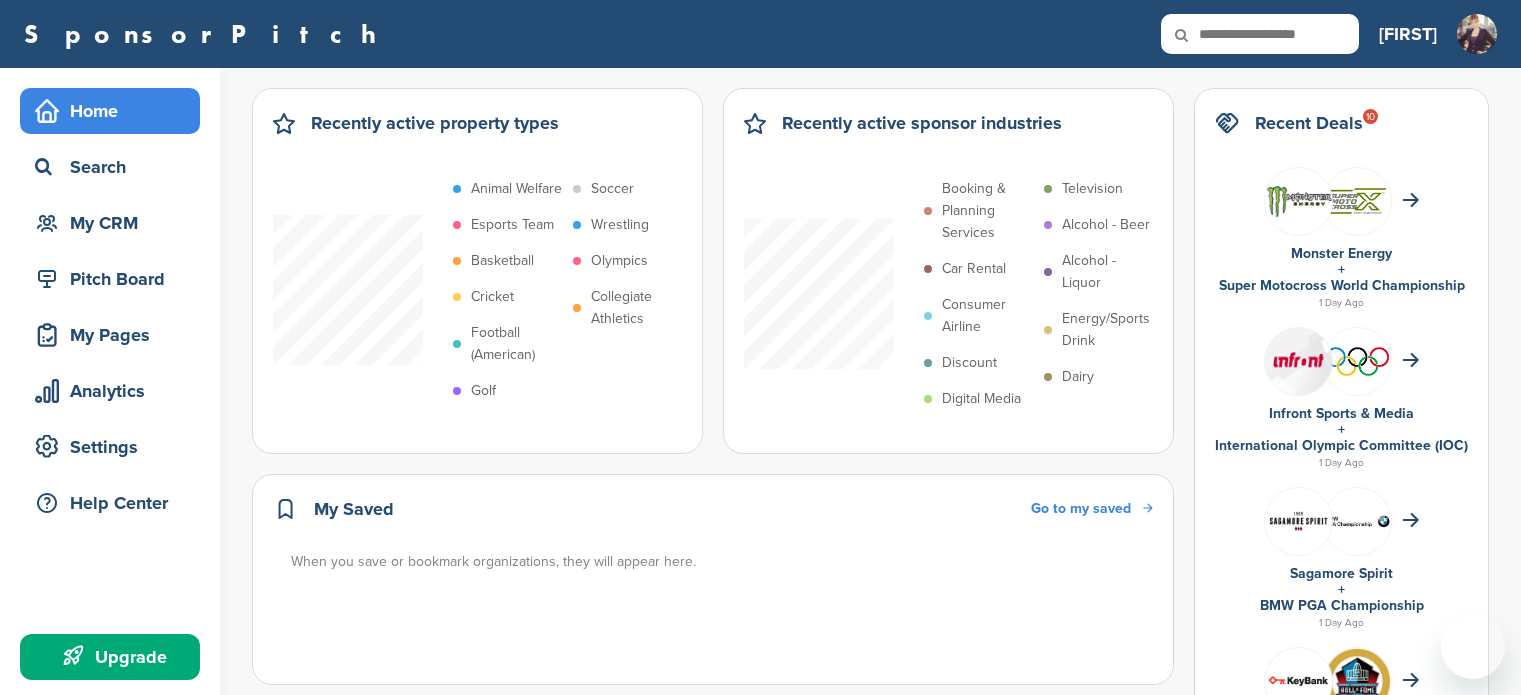 scroll, scrollTop: 0, scrollLeft: 0, axis: both 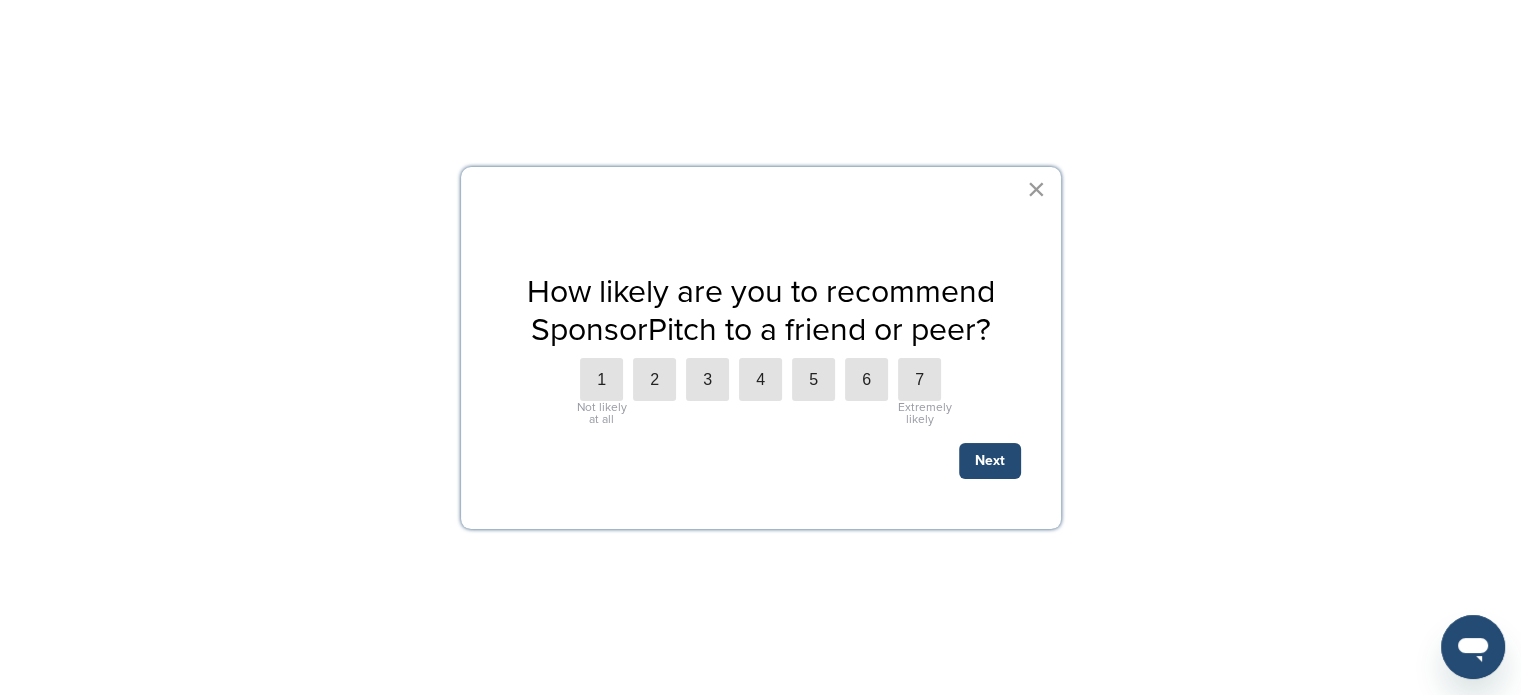 click on "×" at bounding box center (1036, 189) 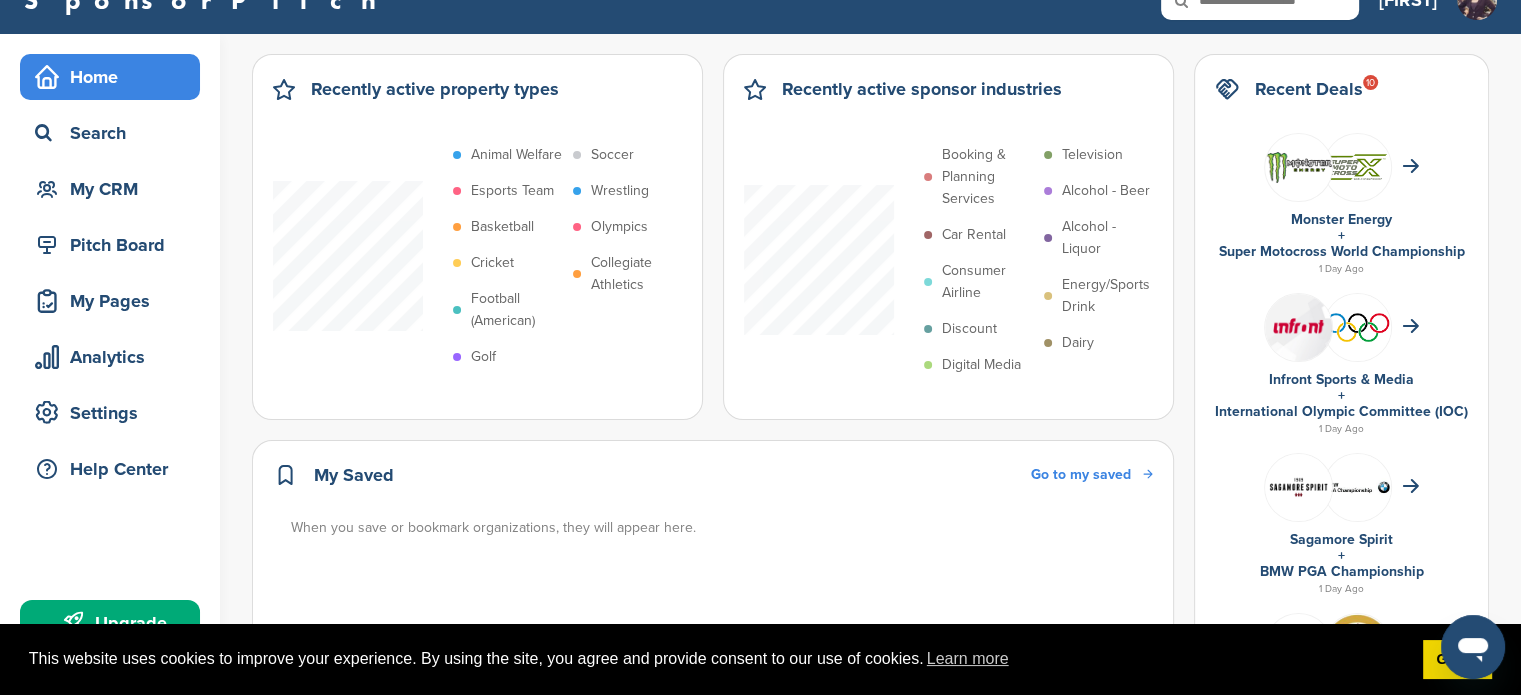 scroll, scrollTop: 0, scrollLeft: 0, axis: both 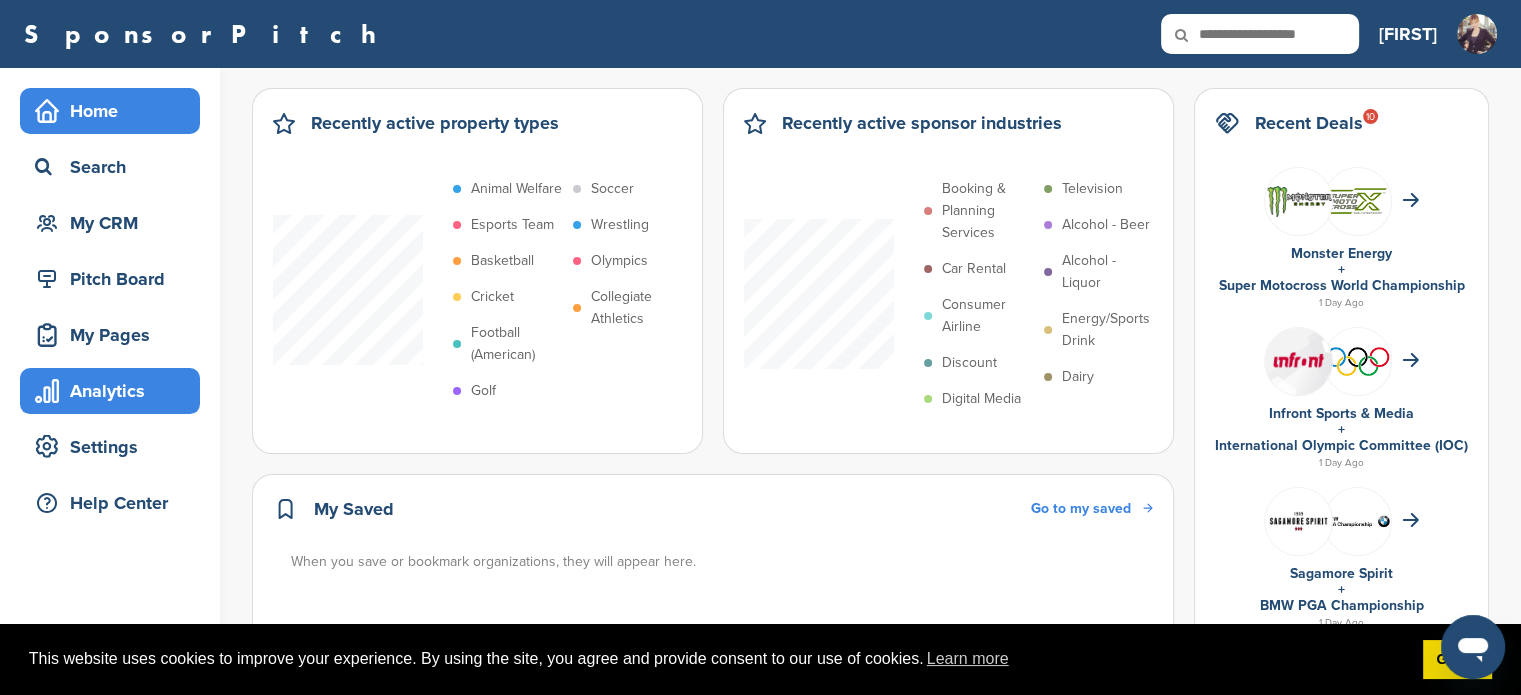 click on "Analytics" at bounding box center (115, 391) 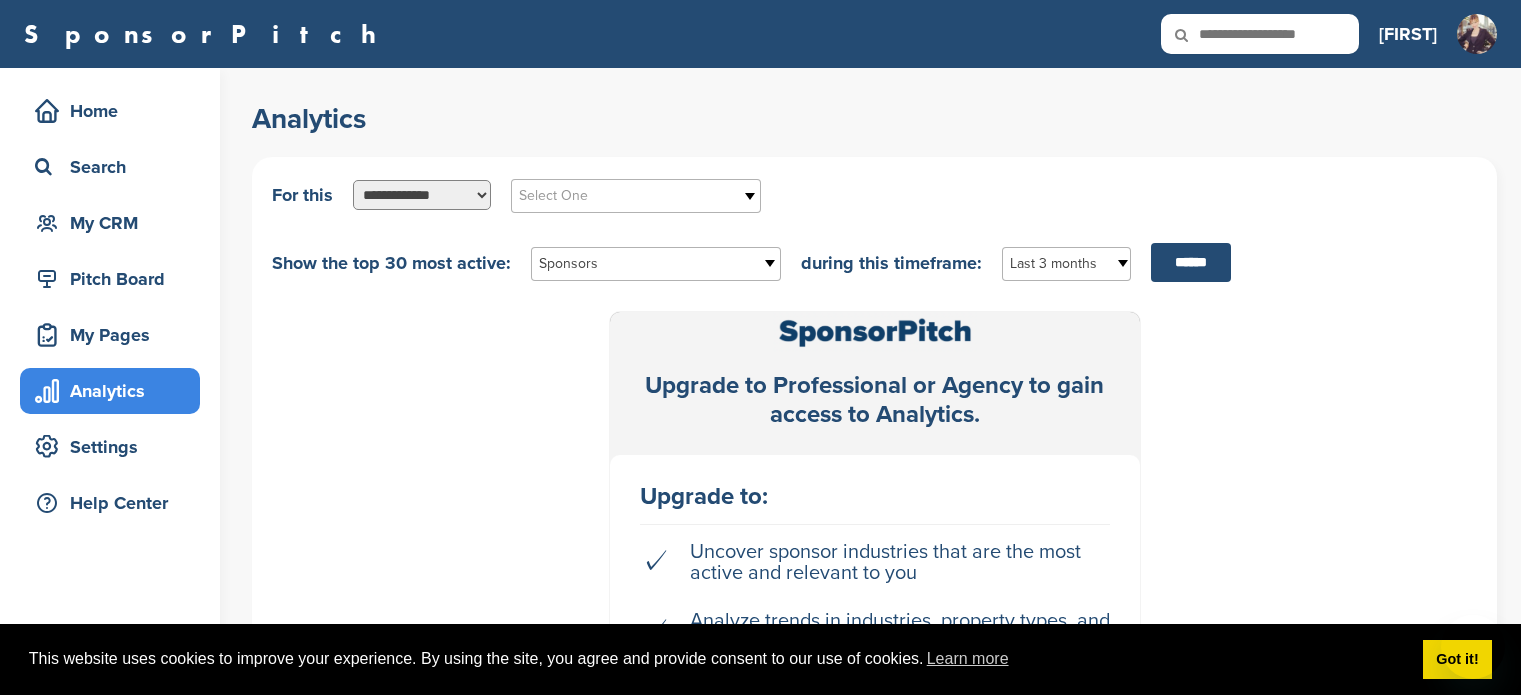 scroll, scrollTop: 0, scrollLeft: 0, axis: both 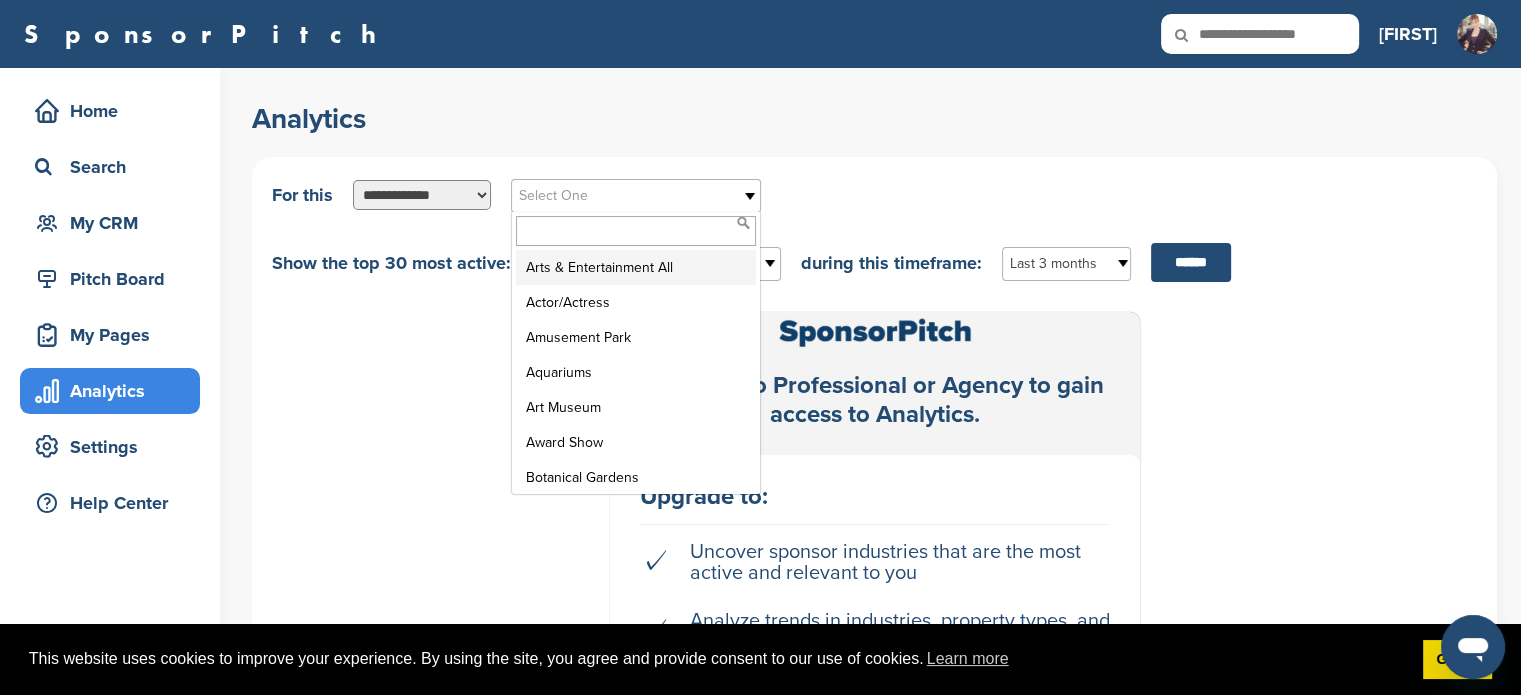 click on "Select One" at bounding box center (623, 196) 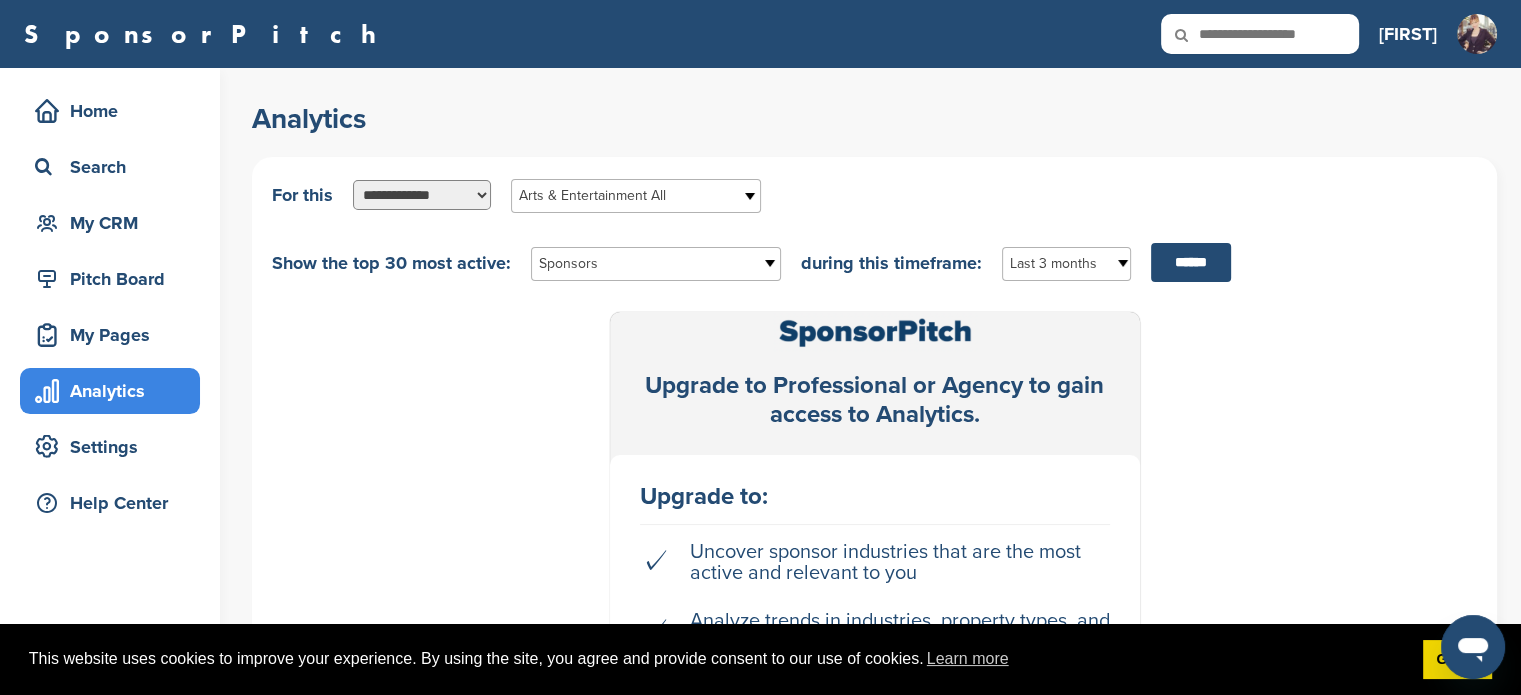 click on "Sponsors" at bounding box center (643, 264) 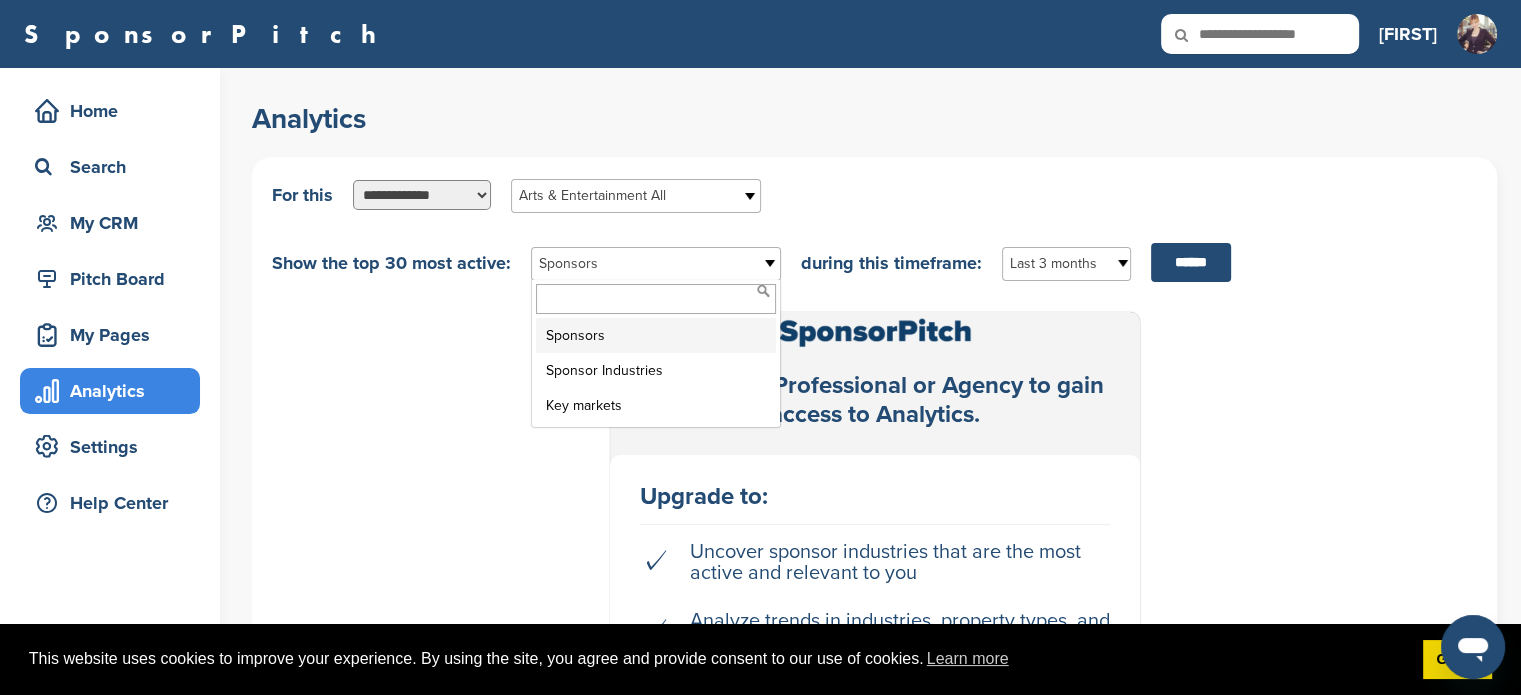 click on "Sponsors" at bounding box center (656, 335) 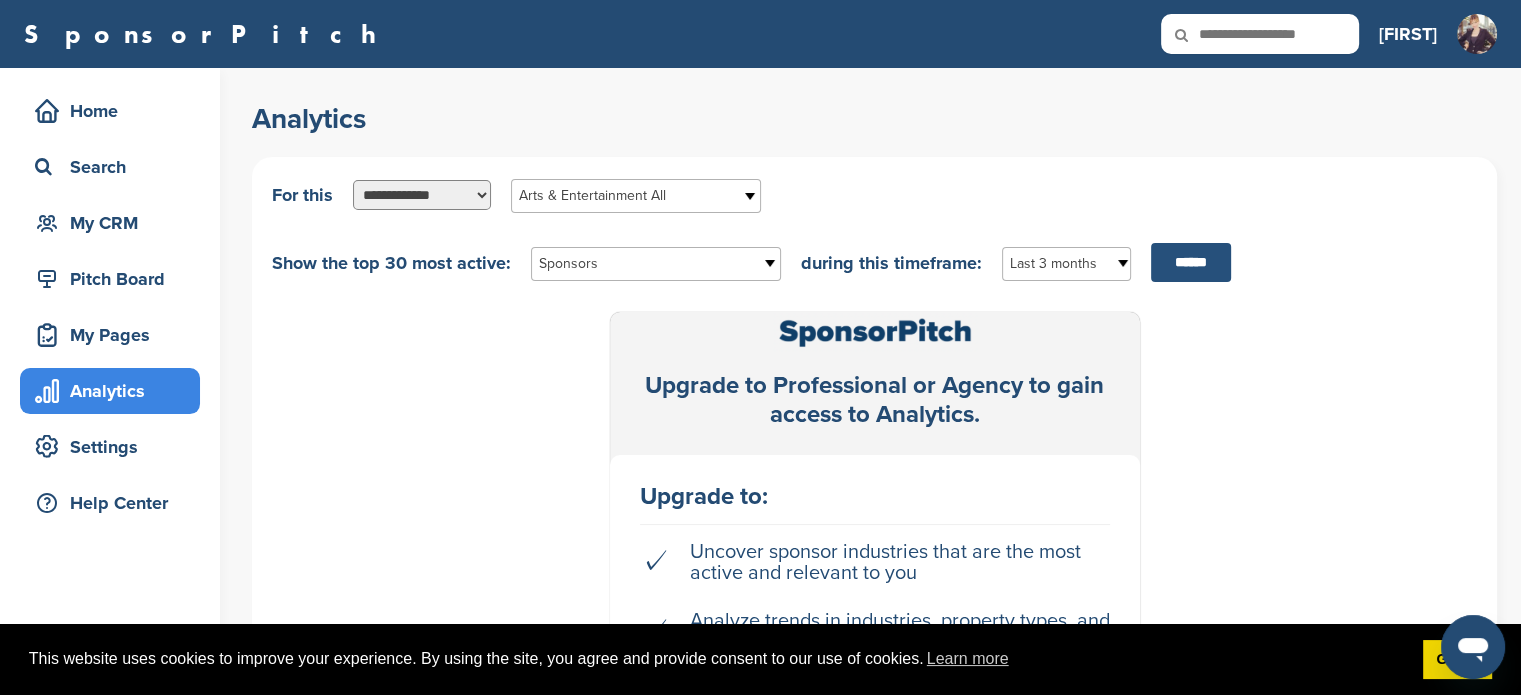 click on "******" at bounding box center [1191, 262] 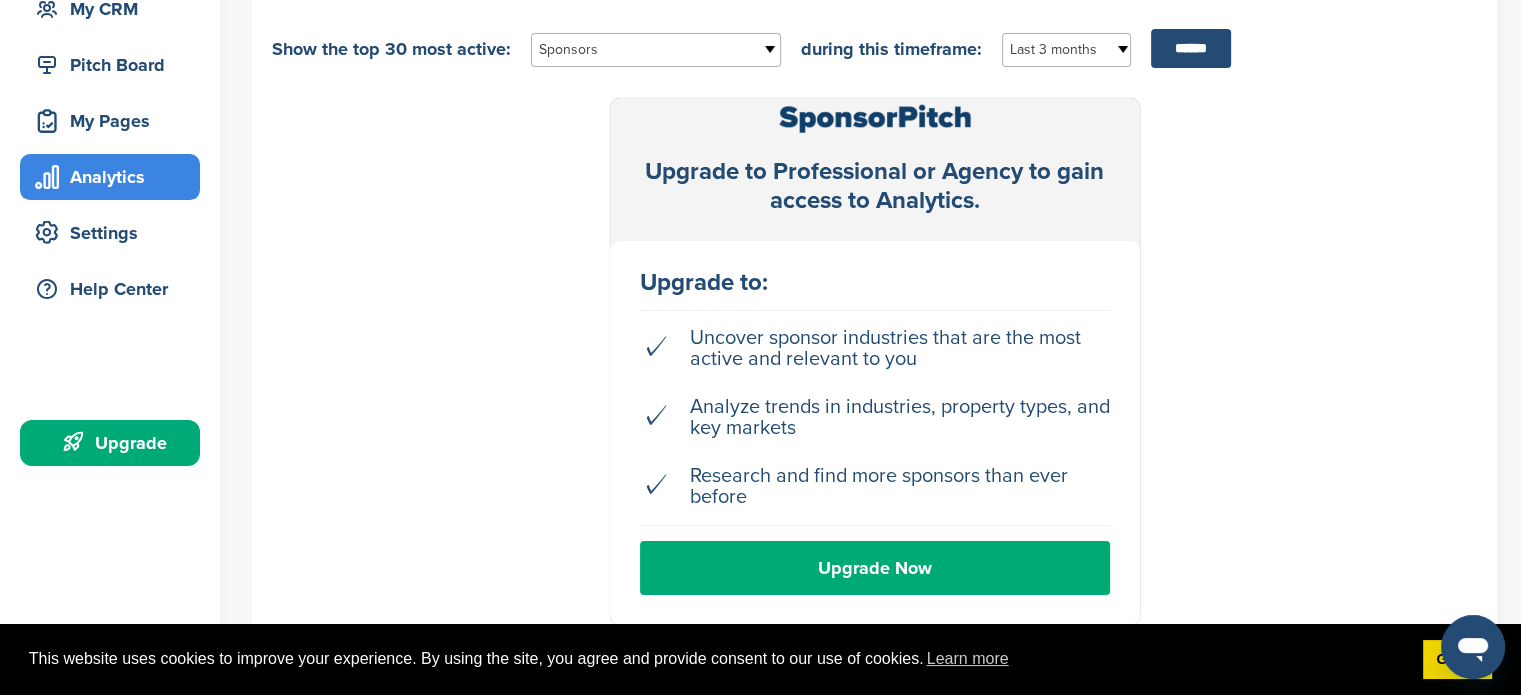 scroll, scrollTop: 0, scrollLeft: 0, axis: both 